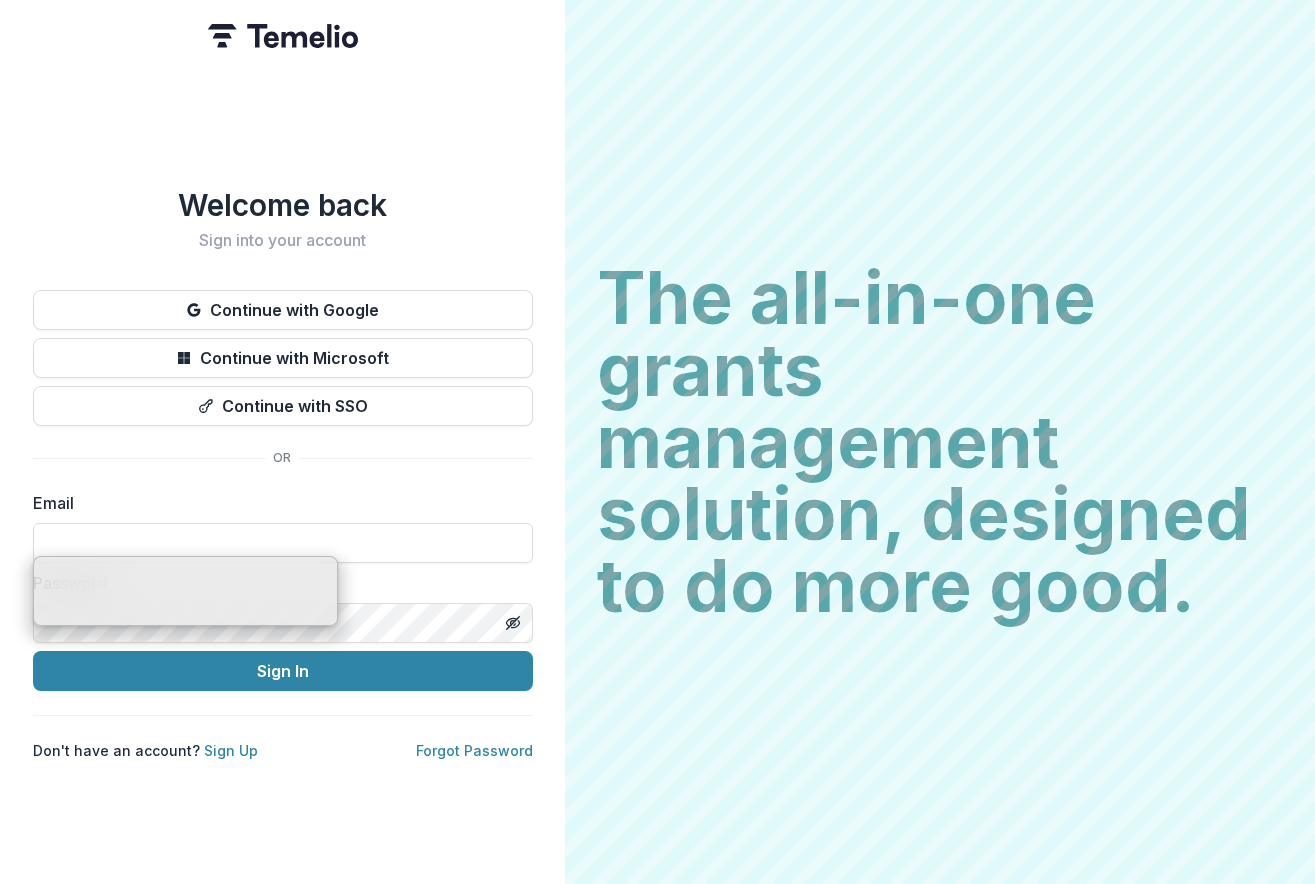 scroll, scrollTop: 0, scrollLeft: 0, axis: both 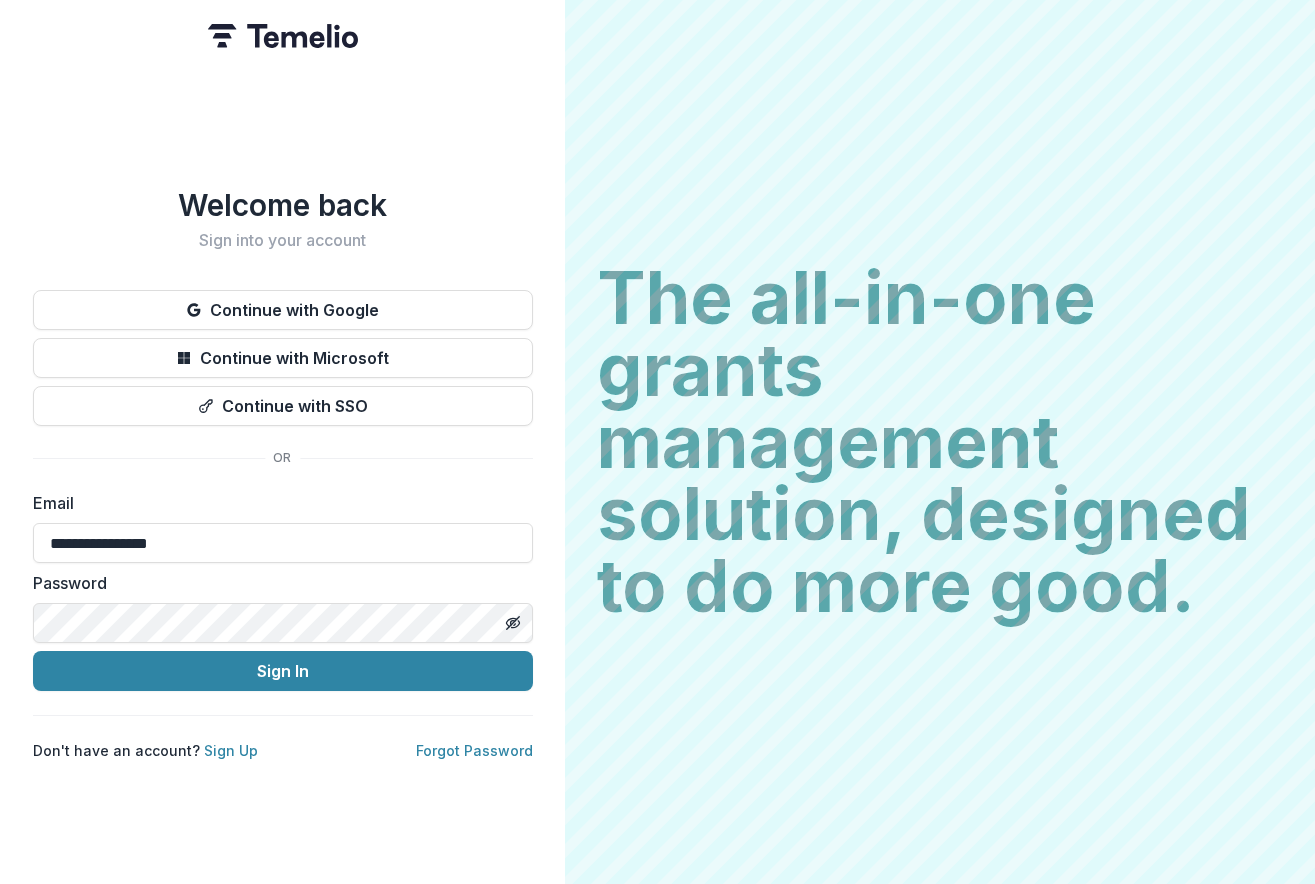 click on "Password" at bounding box center [277, 583] 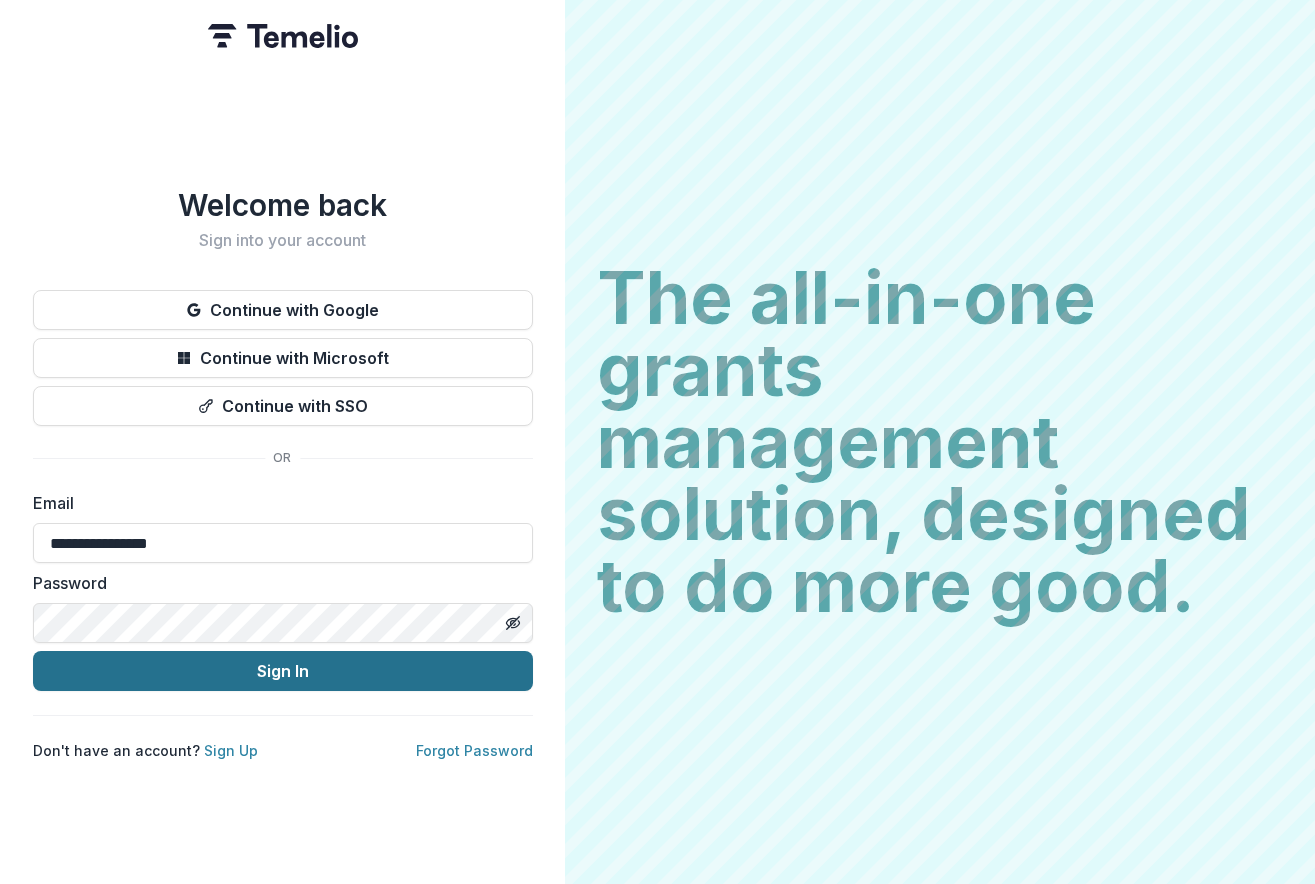 click on "Sign In" at bounding box center (283, 671) 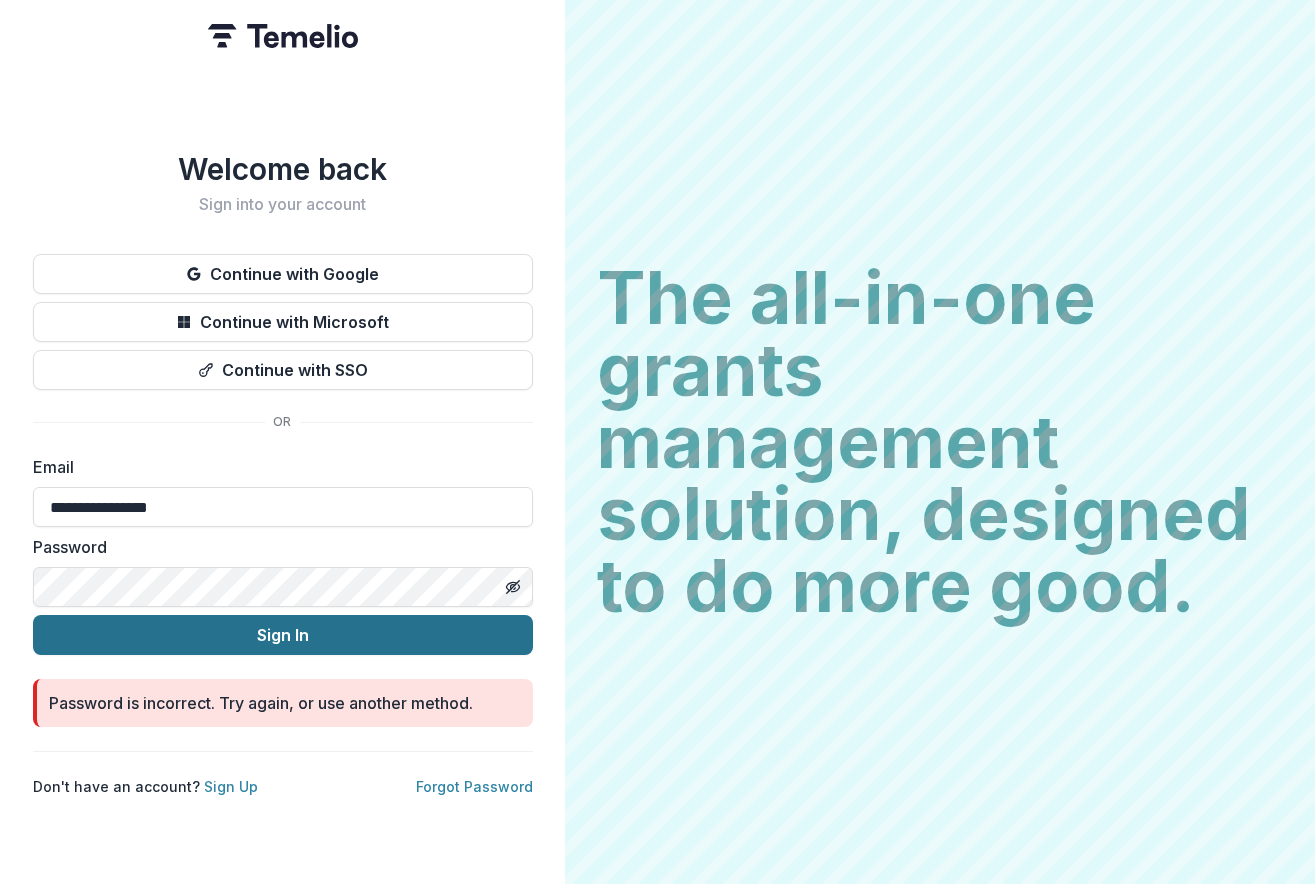 click on "Sign In" at bounding box center [283, 635] 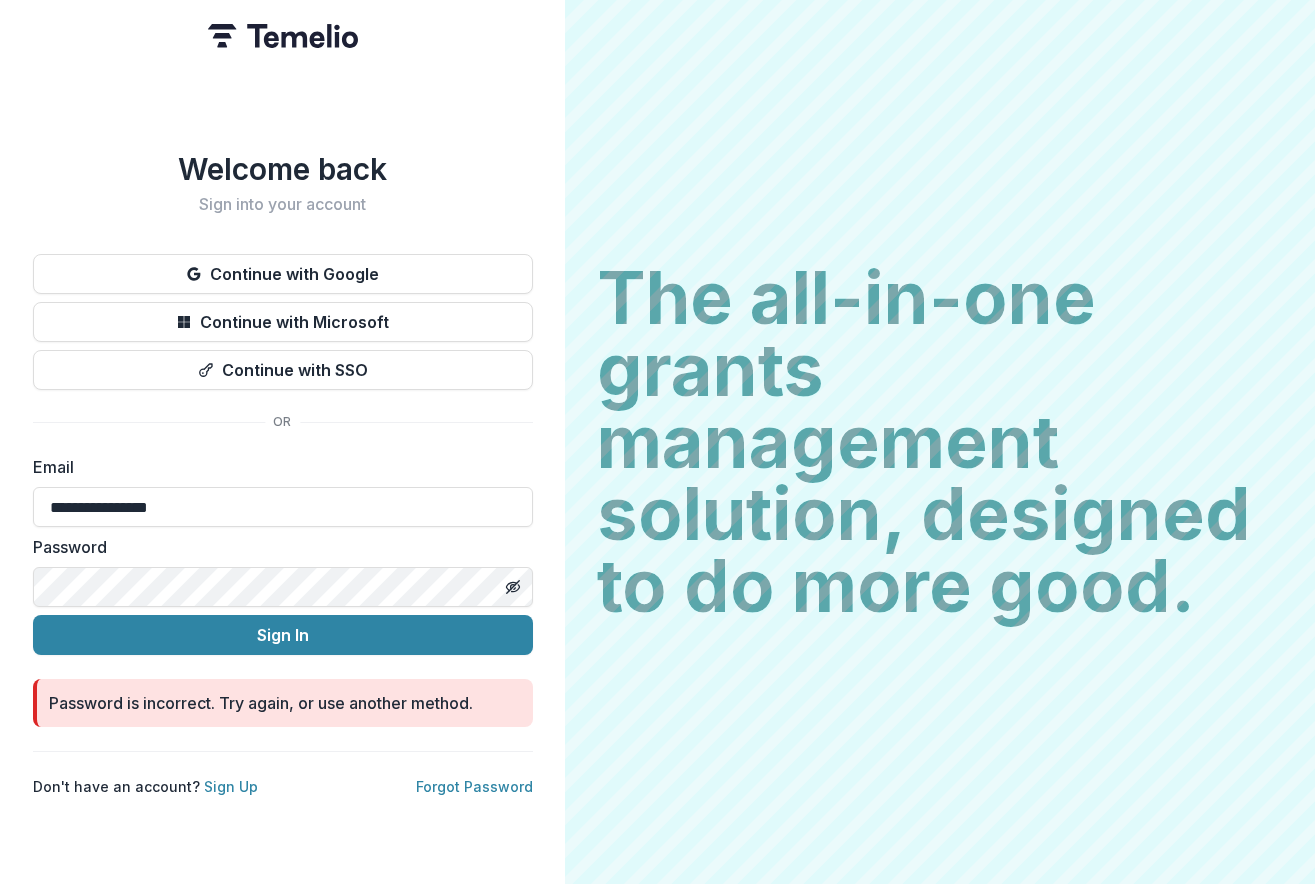 click on "**********" at bounding box center [657, 442] 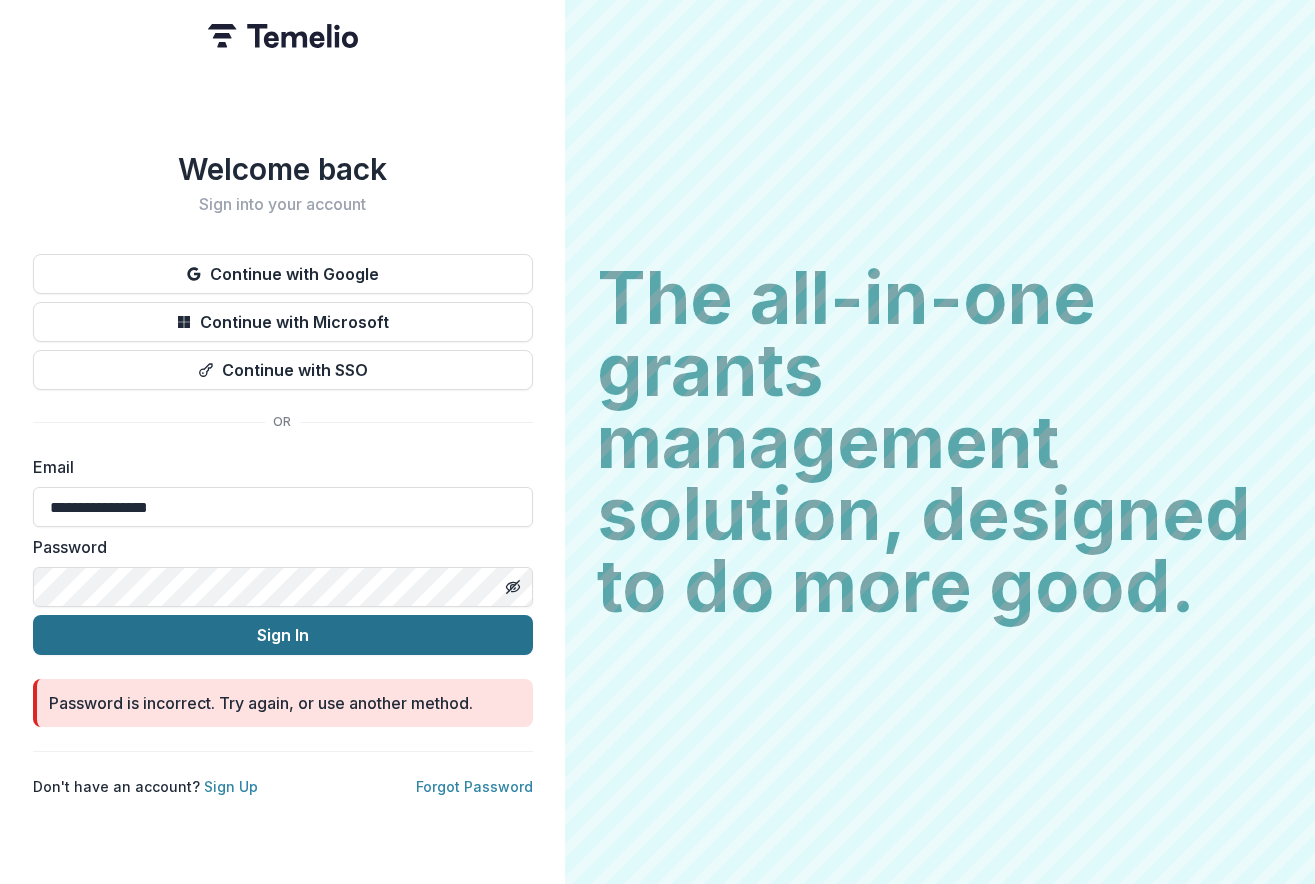 click on "Sign In" at bounding box center (283, 635) 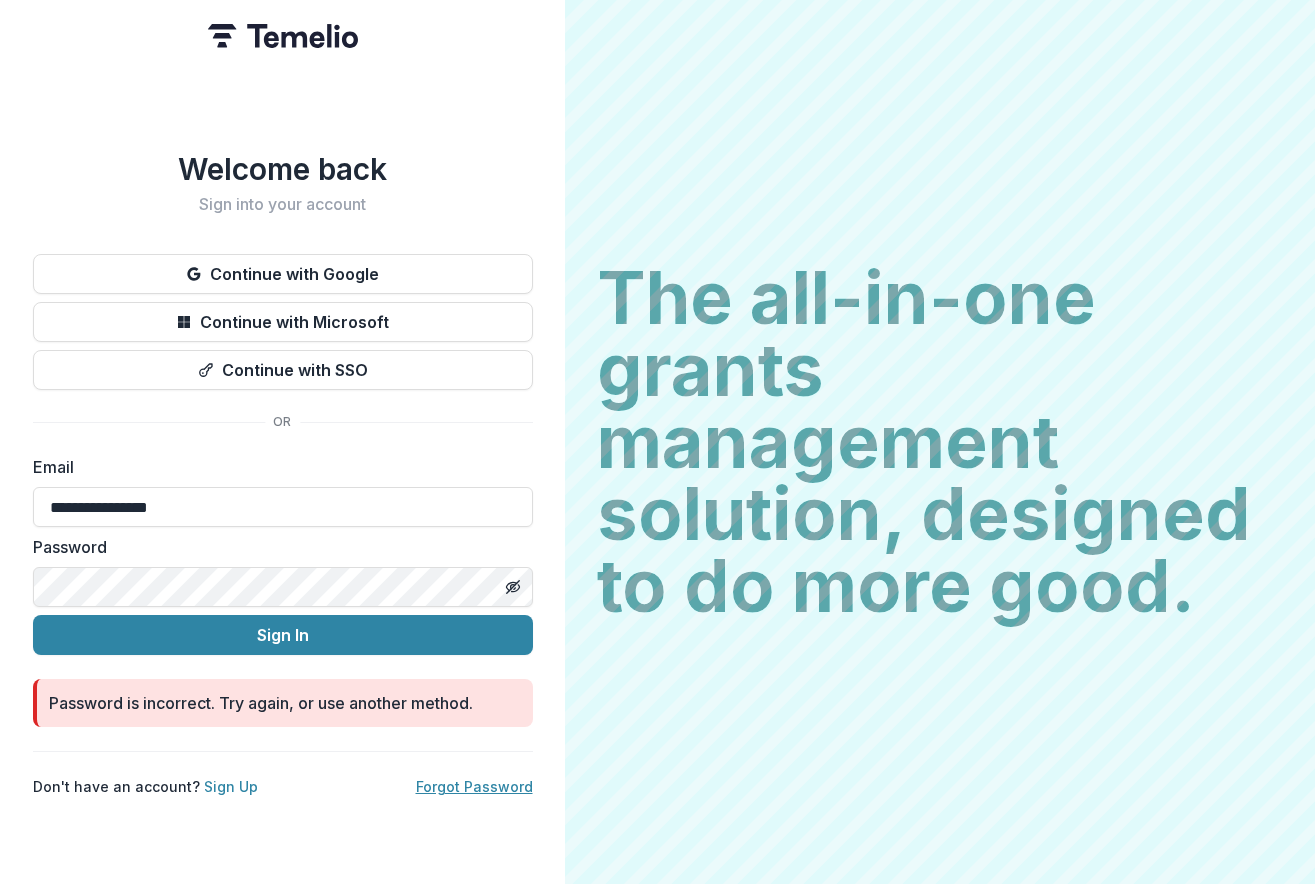 click on "Forgot Password" at bounding box center [474, 786] 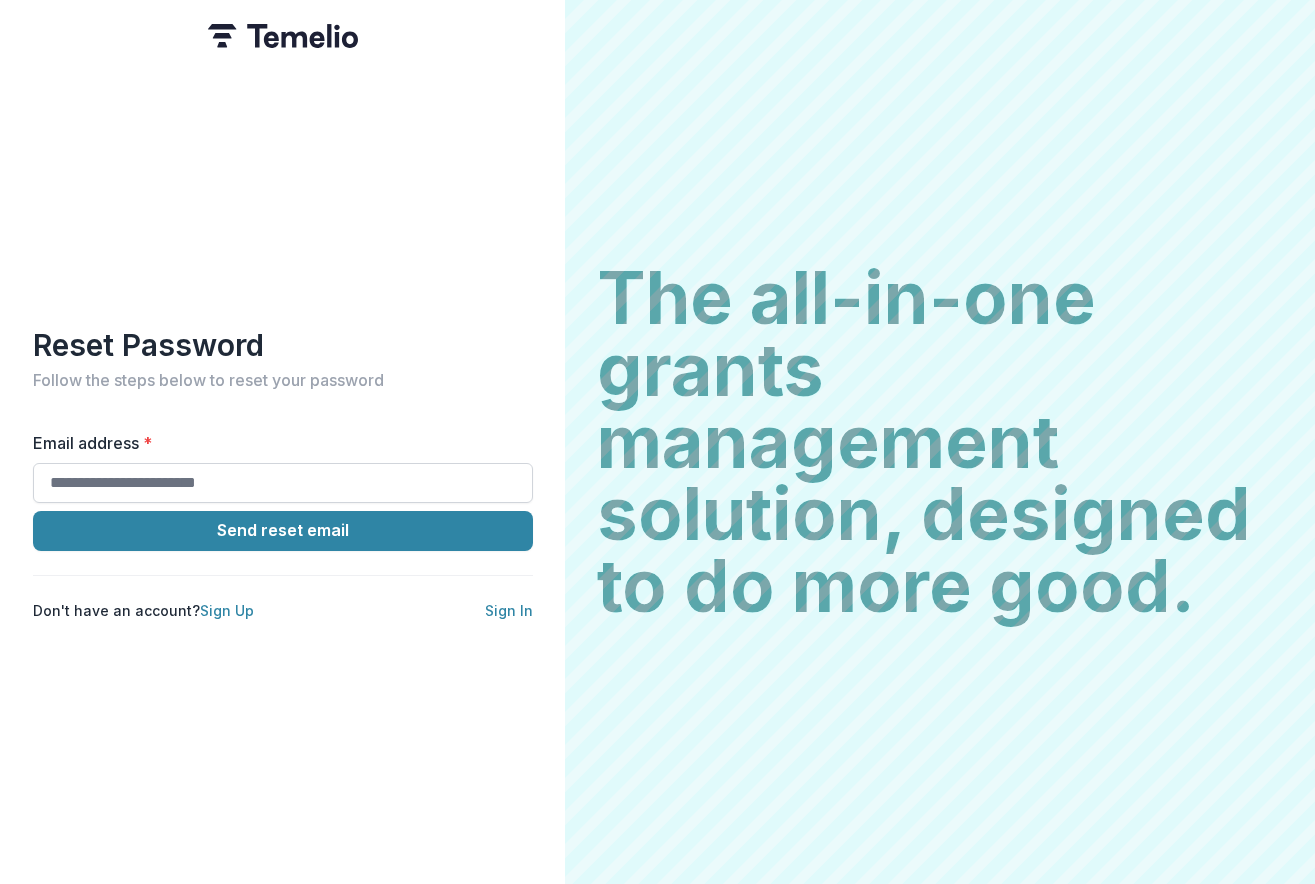 click on "Email address *" at bounding box center (283, 483) 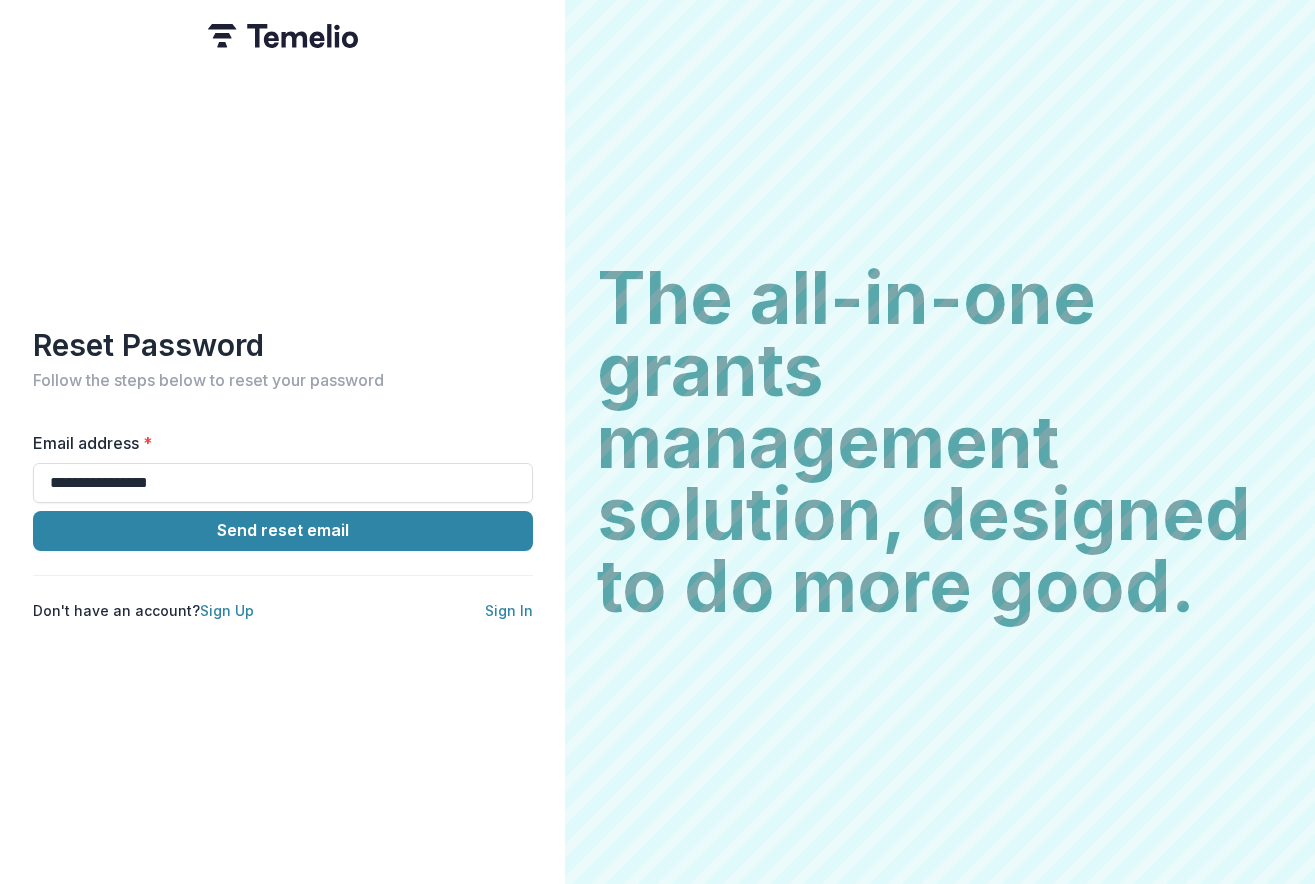 type on "**********" 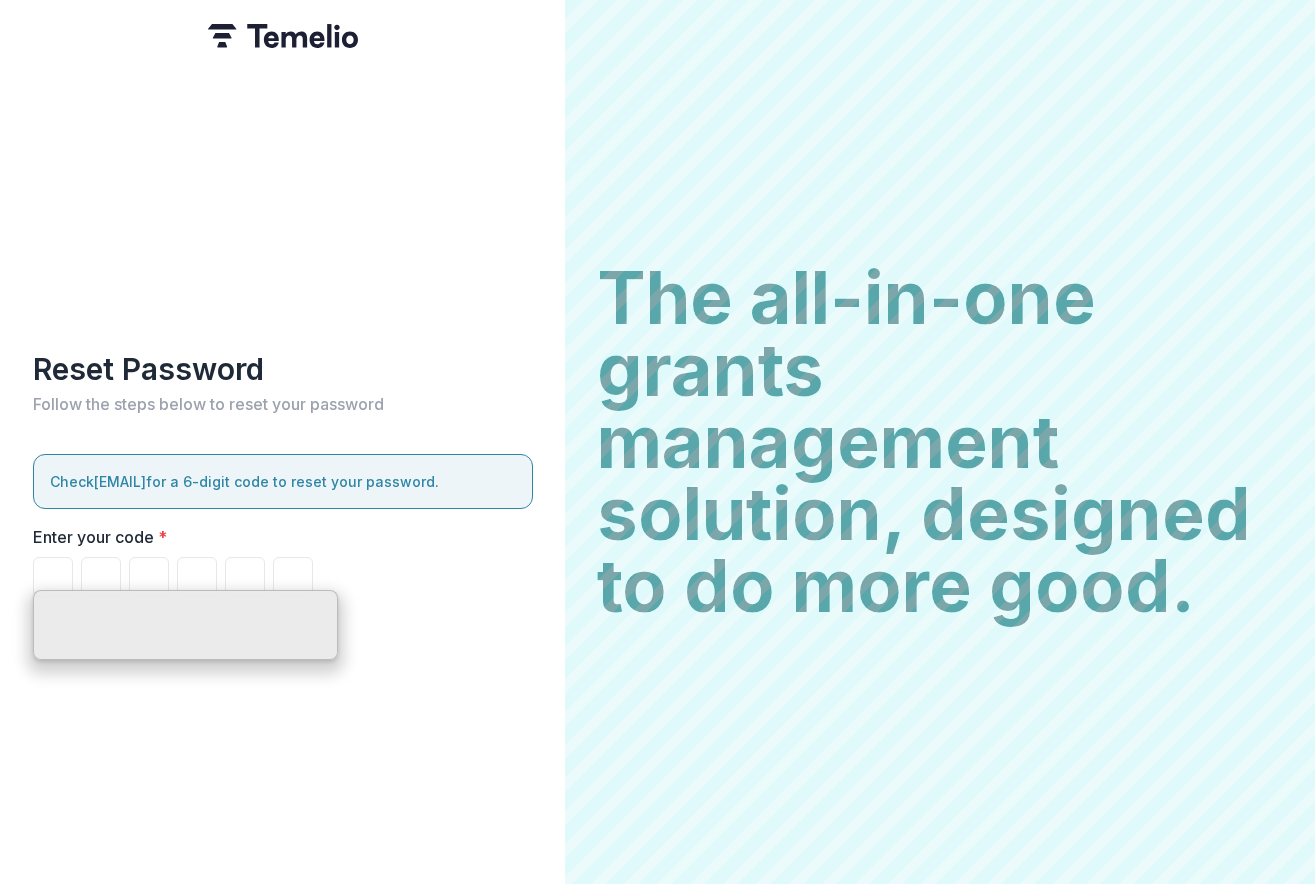 paste on "******" 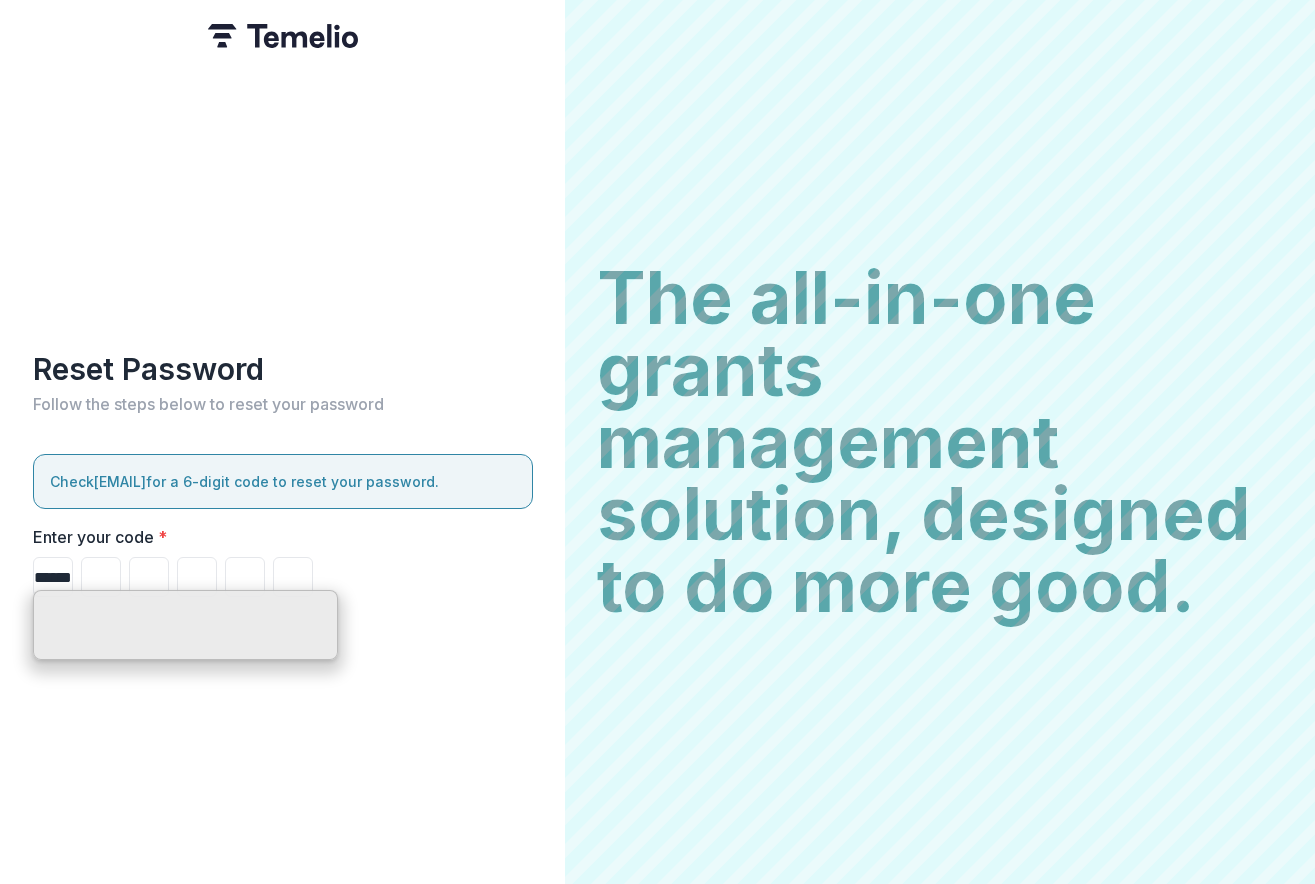 type on "*" 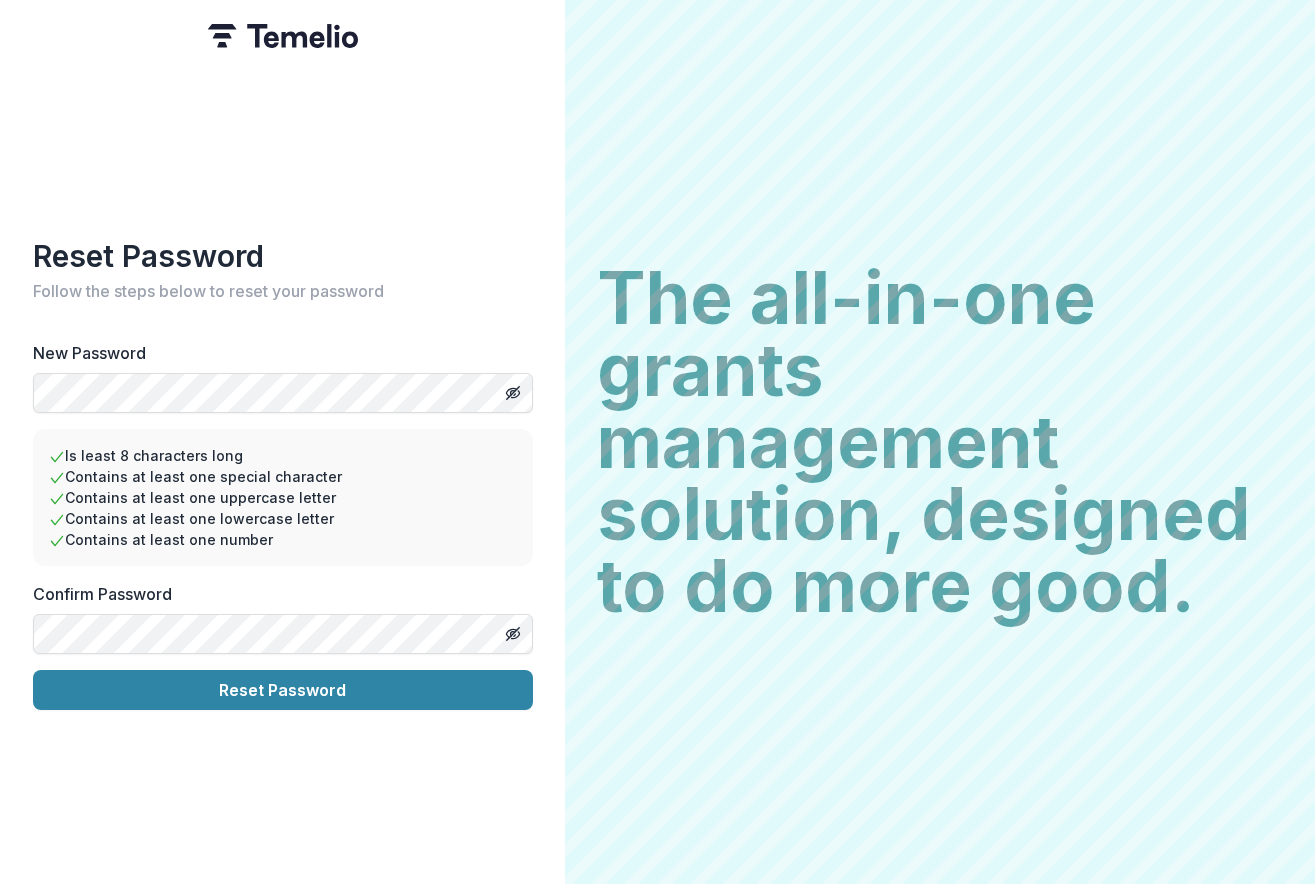 type 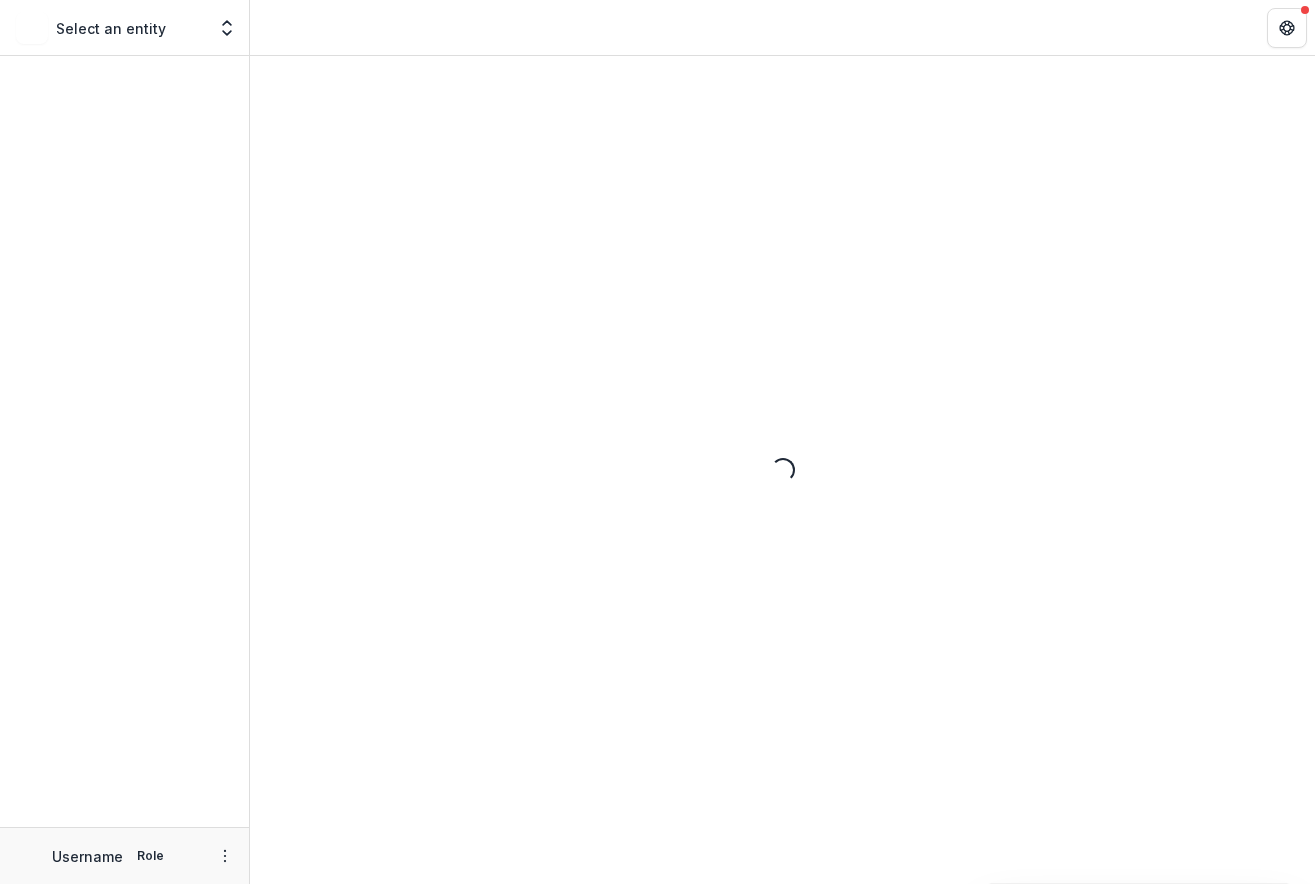 scroll, scrollTop: 0, scrollLeft: 0, axis: both 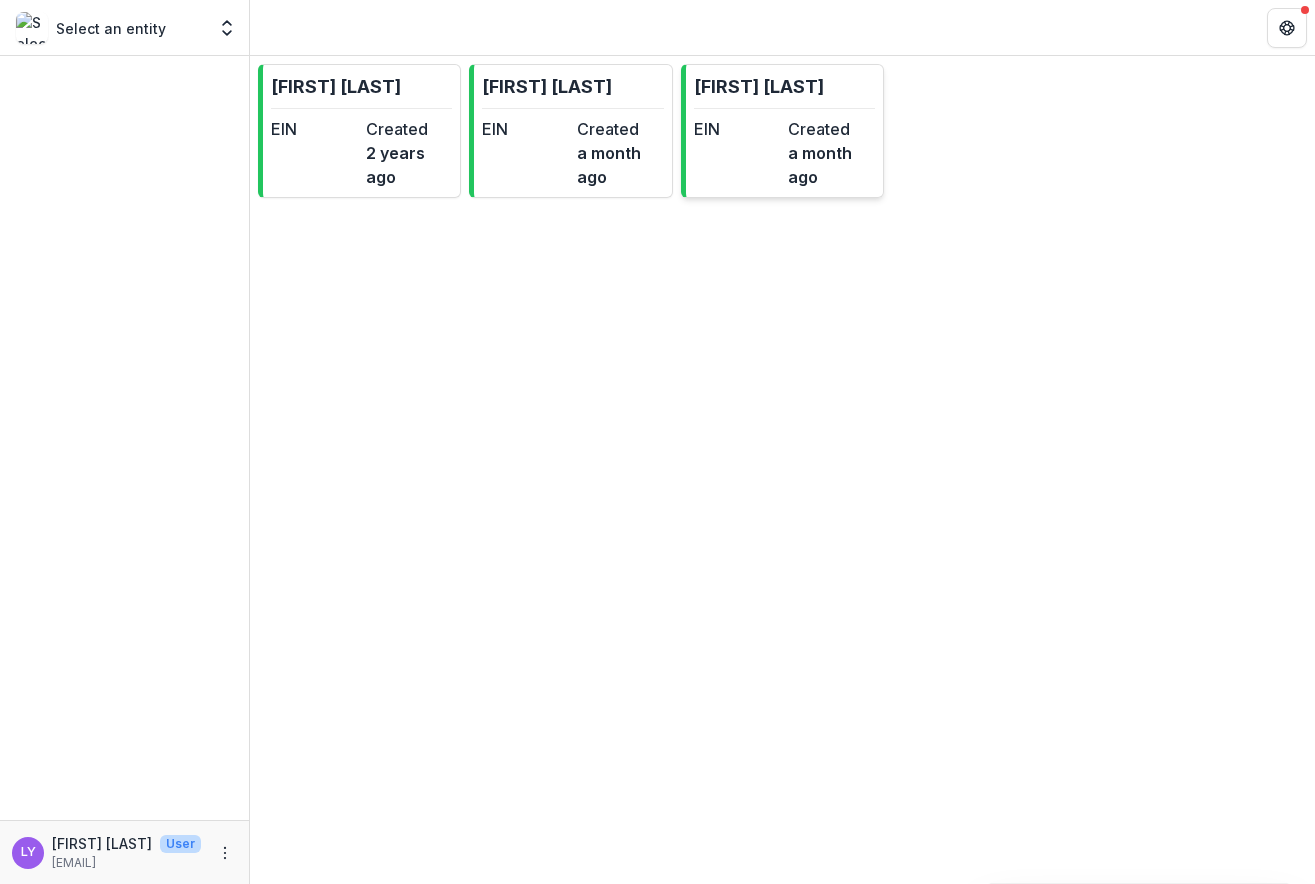 click on "EIN" at bounding box center (737, 129) 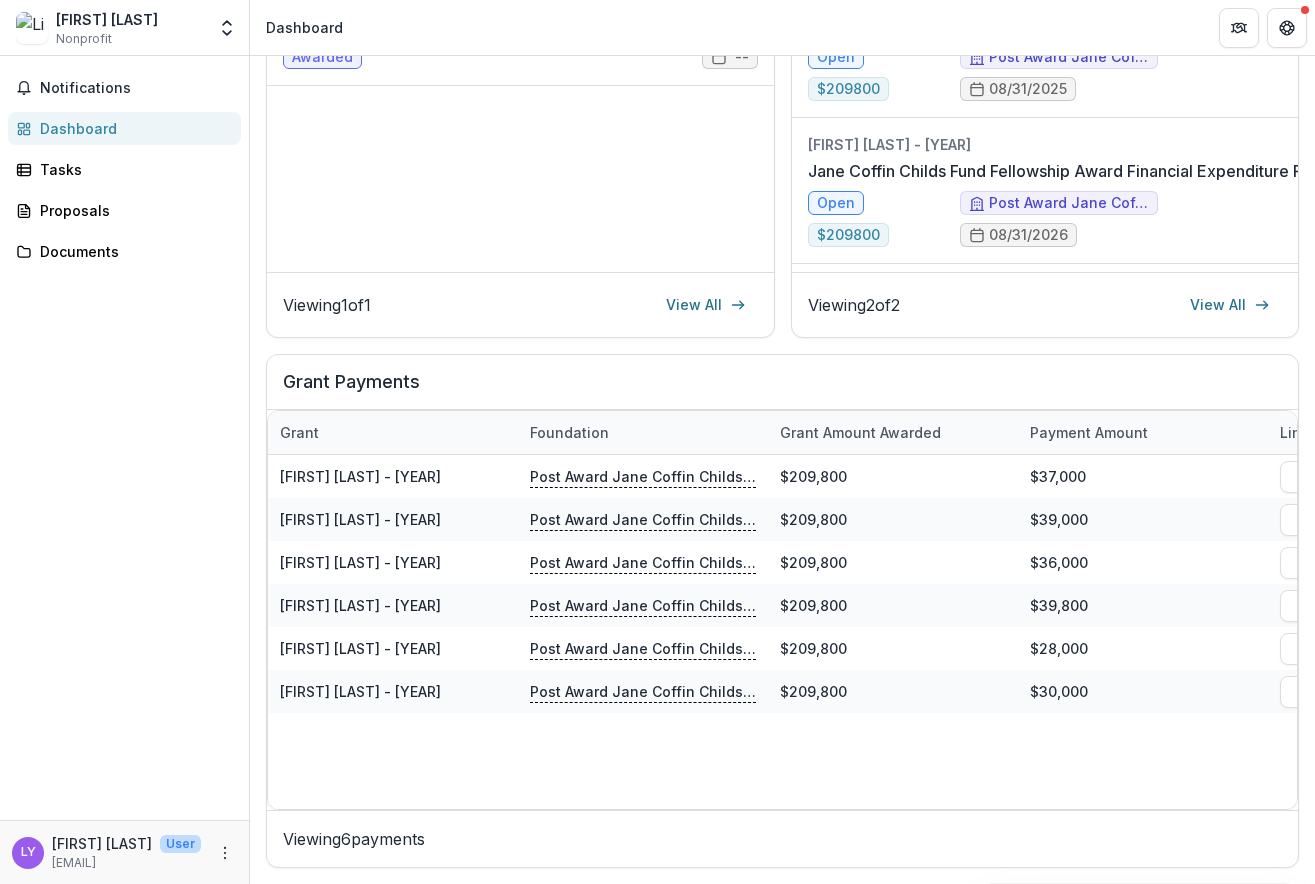 scroll, scrollTop: 0, scrollLeft: 0, axis: both 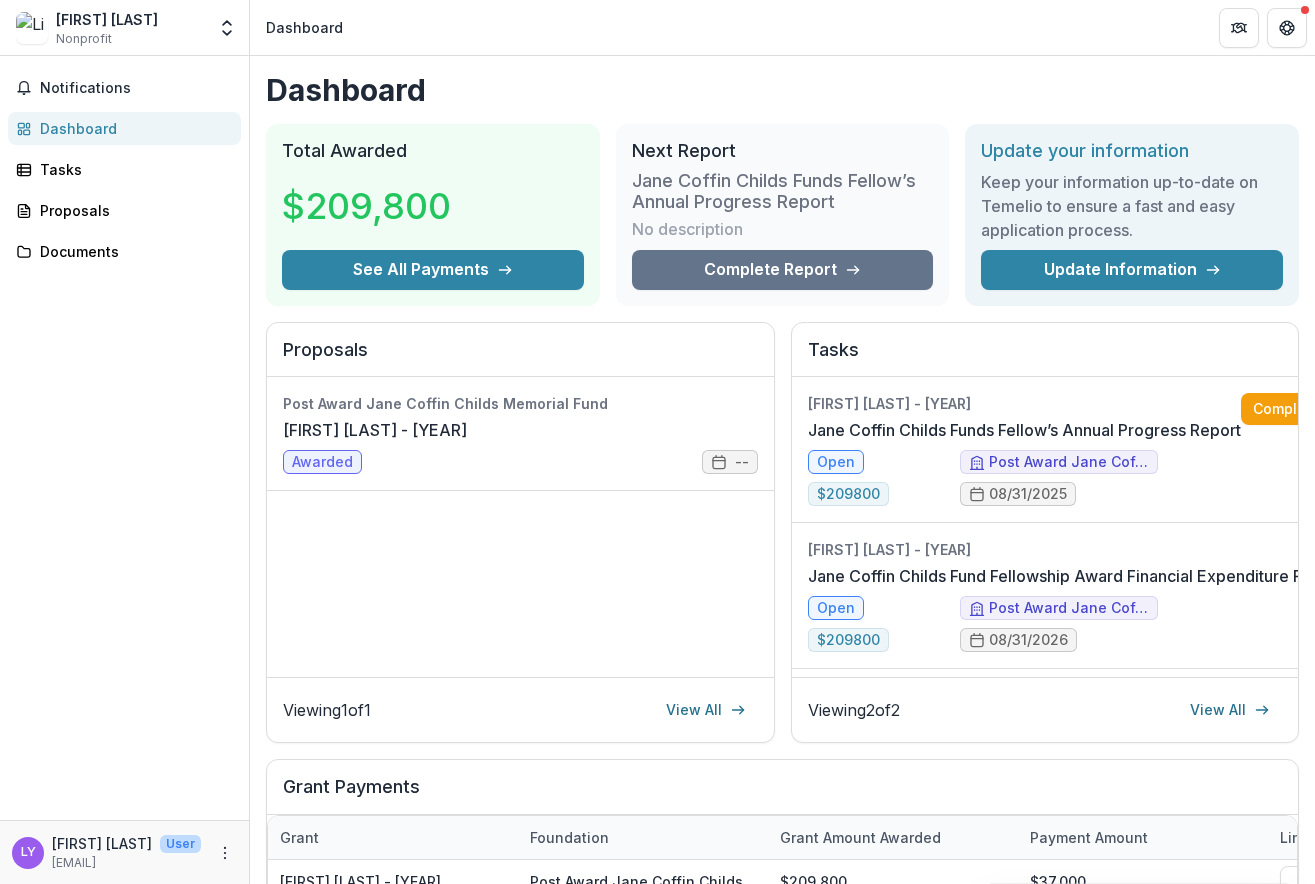 click on "Dashboard" at bounding box center [132, 128] 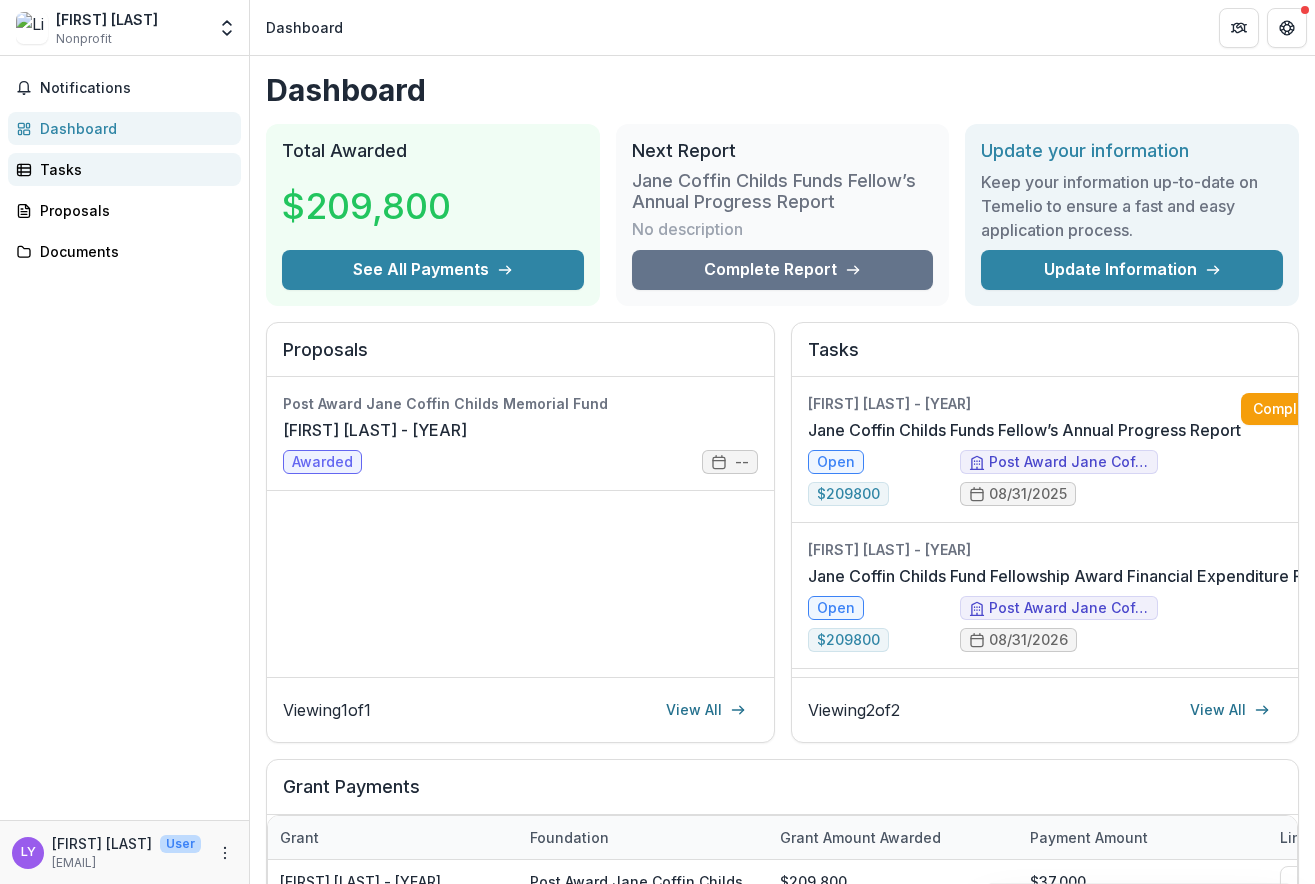 click on "Tasks" at bounding box center [132, 169] 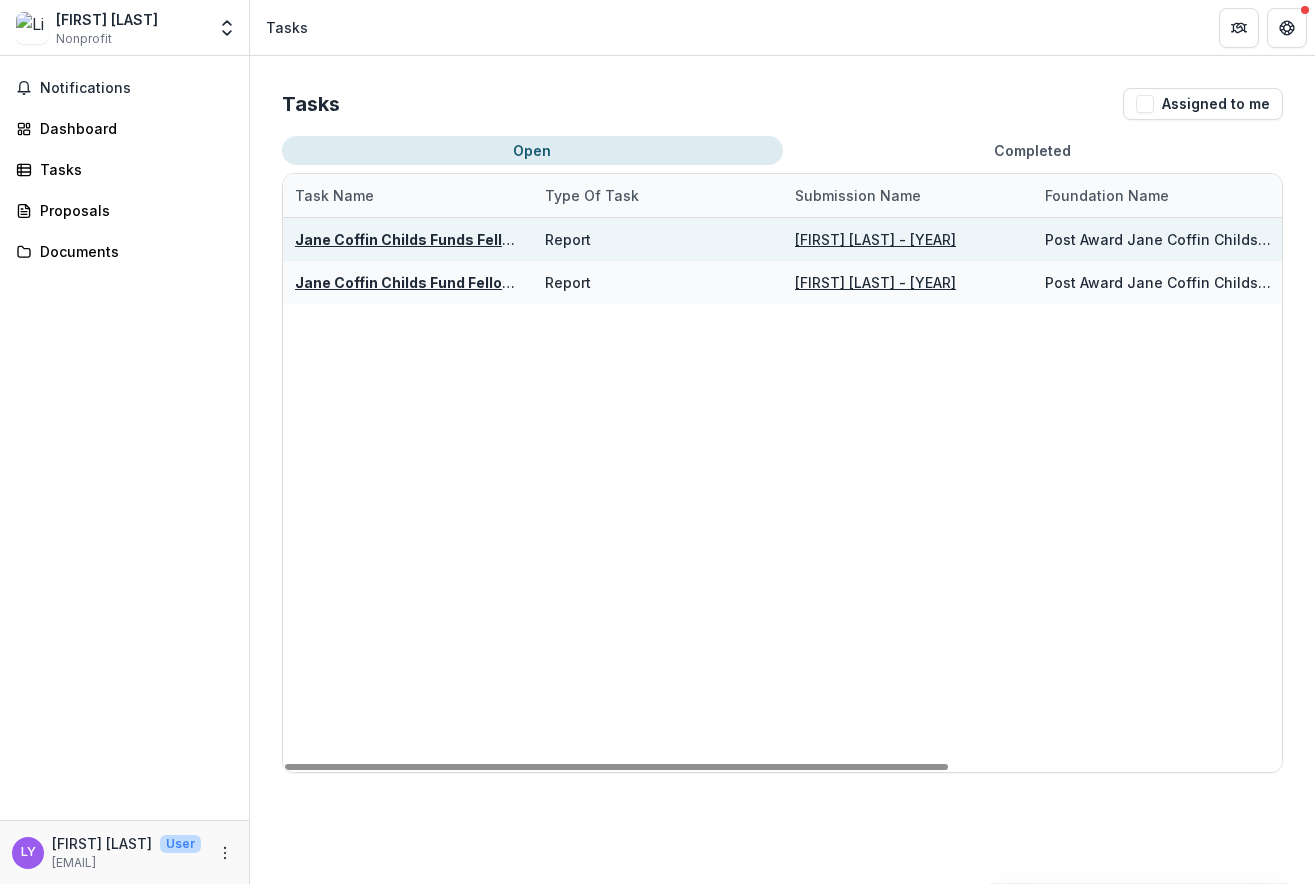 click on "Jane Coffin Childs Funds Fellow’s Annual Progress Report" at bounding box center [503, 239] 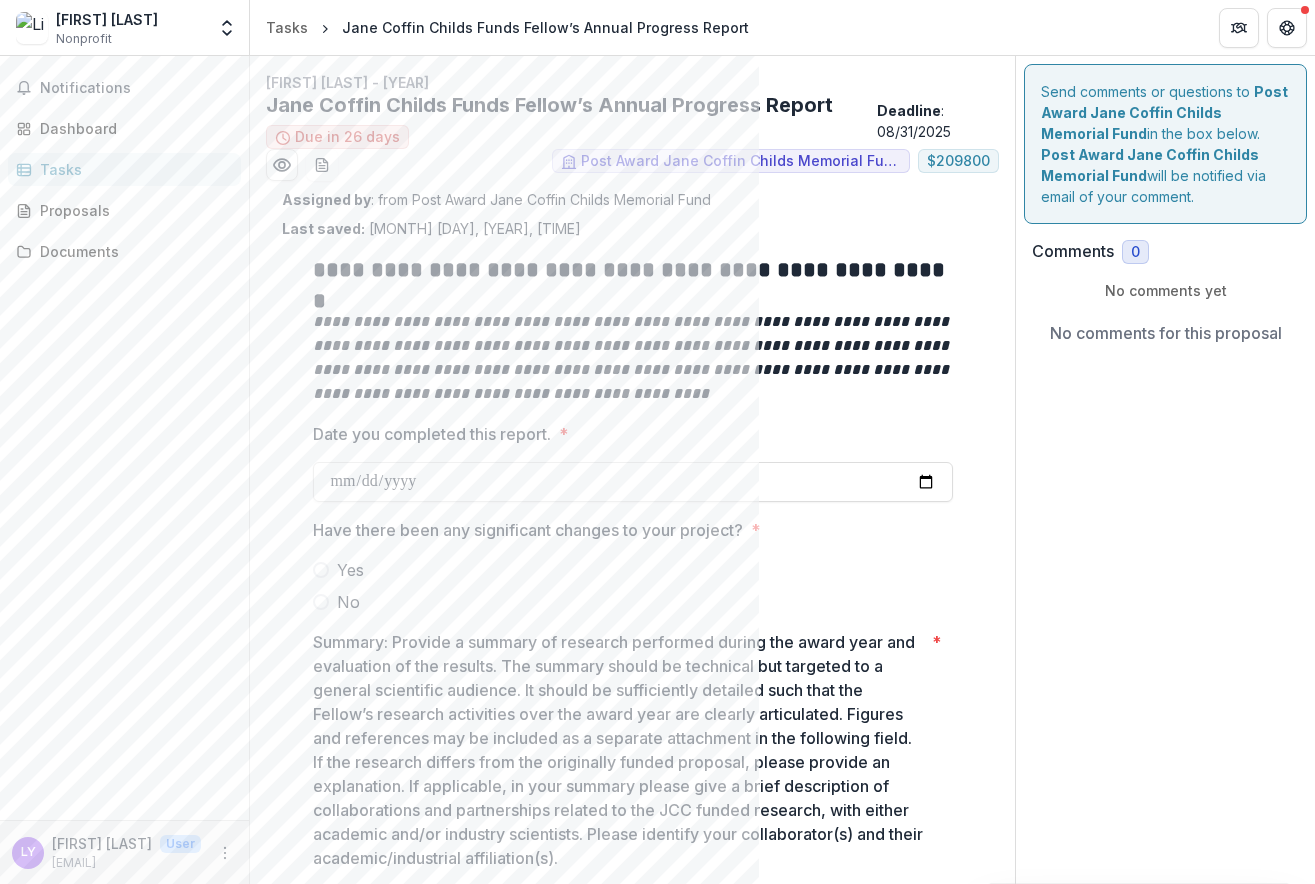 click on "Tasks" at bounding box center (132, 169) 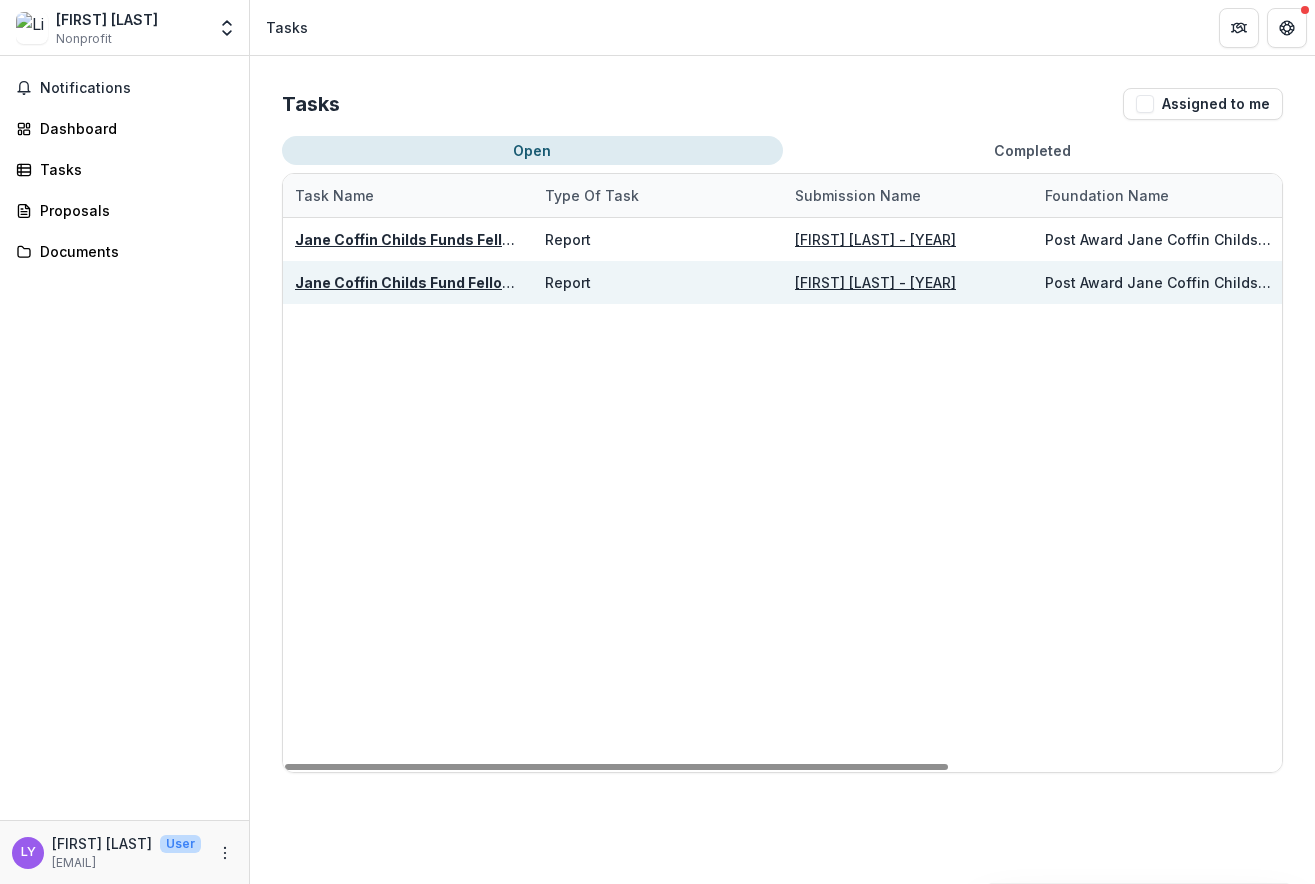 click on "Jane Coffin Childs Fund Fellowship Award Financial Expenditure Report" at bounding box center [549, 282] 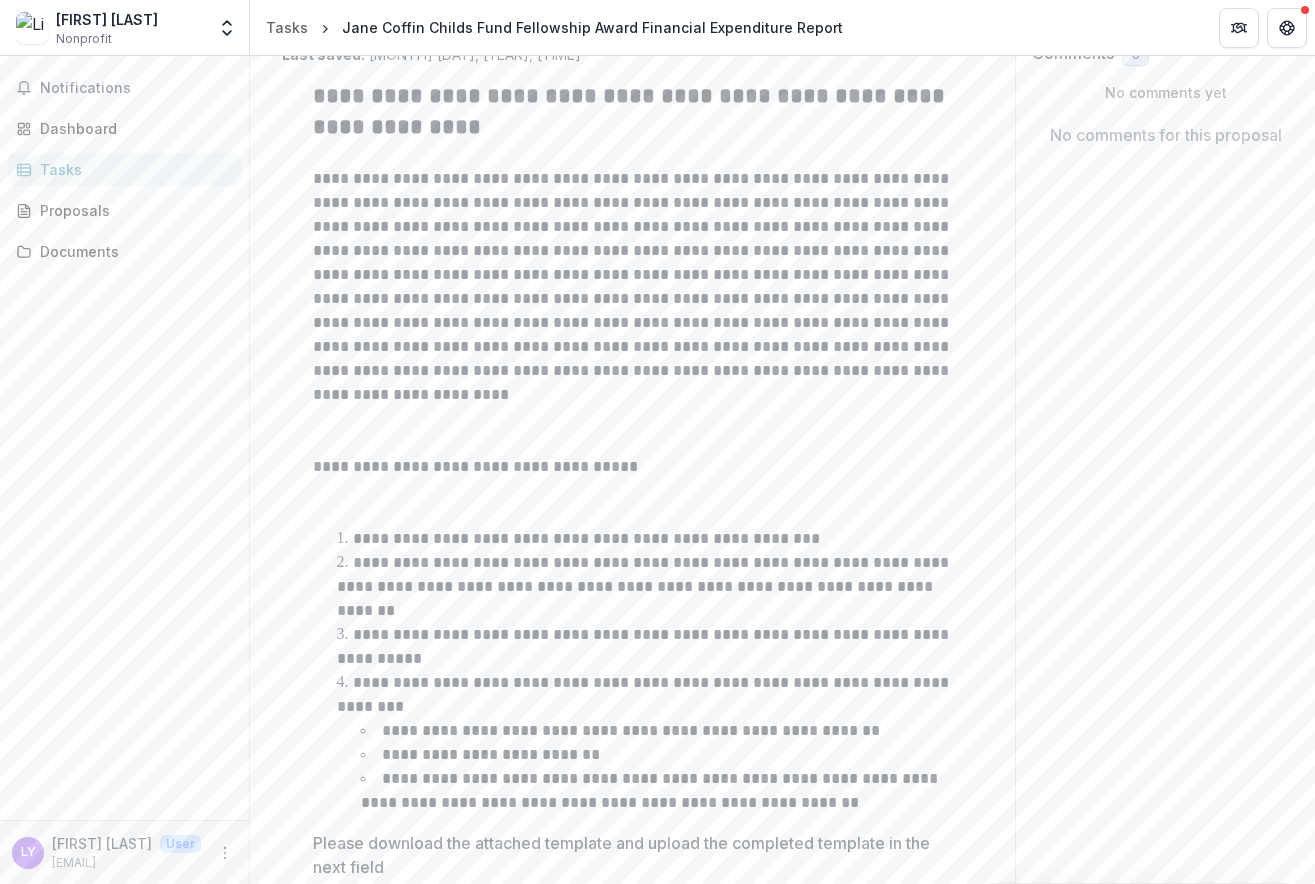 scroll, scrollTop: 224, scrollLeft: 0, axis: vertical 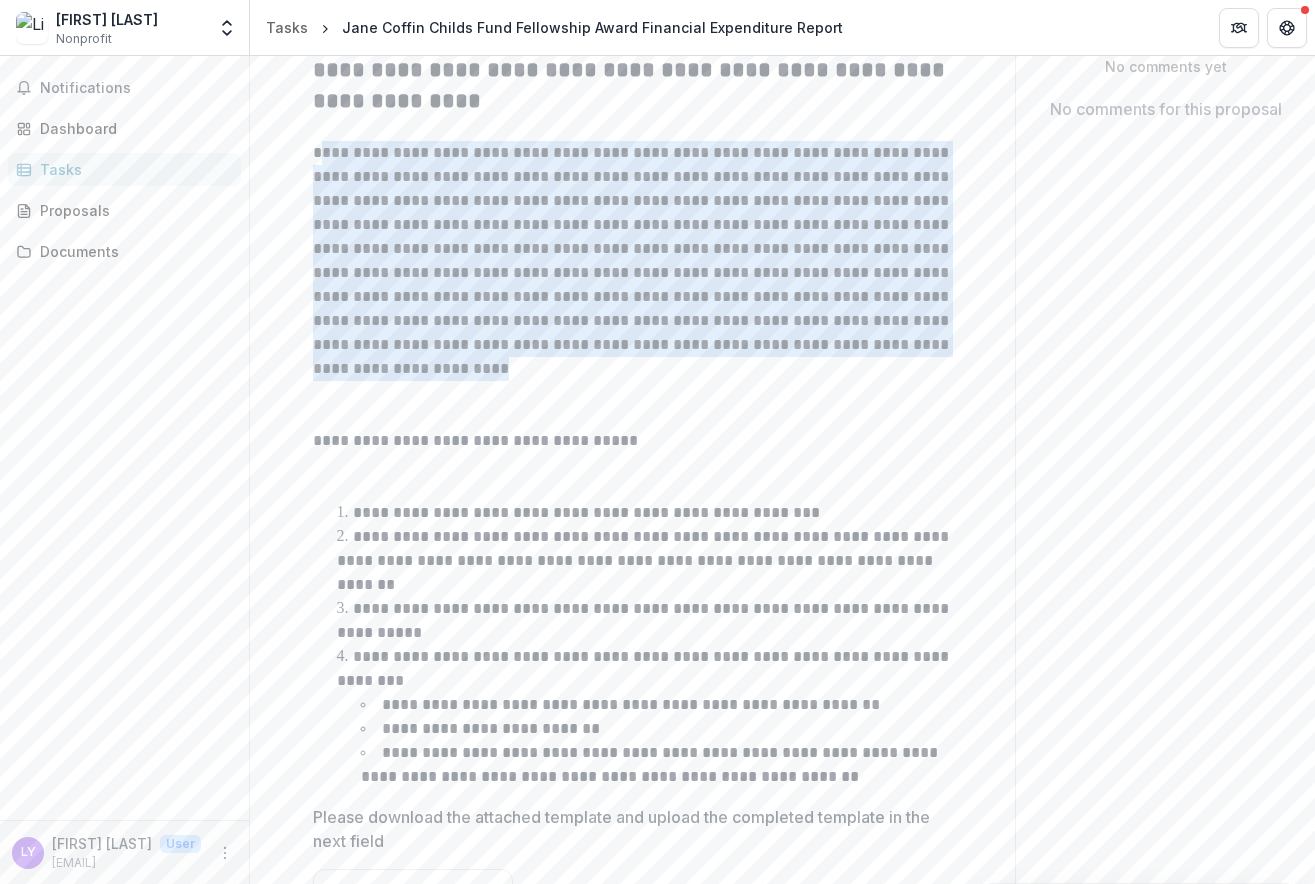 drag, startPoint x: 318, startPoint y: 149, endPoint x: 915, endPoint y: 357, distance: 632.19696 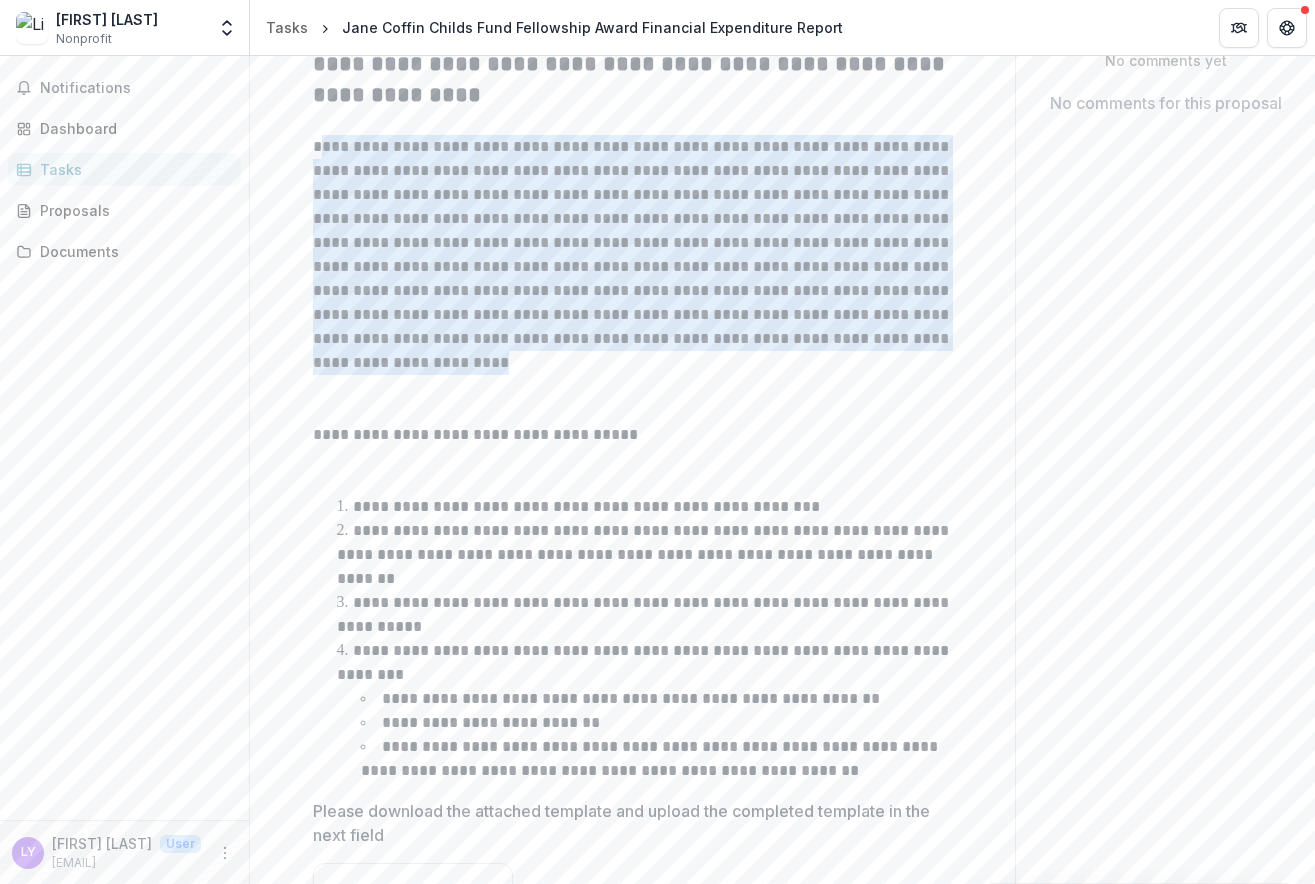 scroll, scrollTop: 0, scrollLeft: 0, axis: both 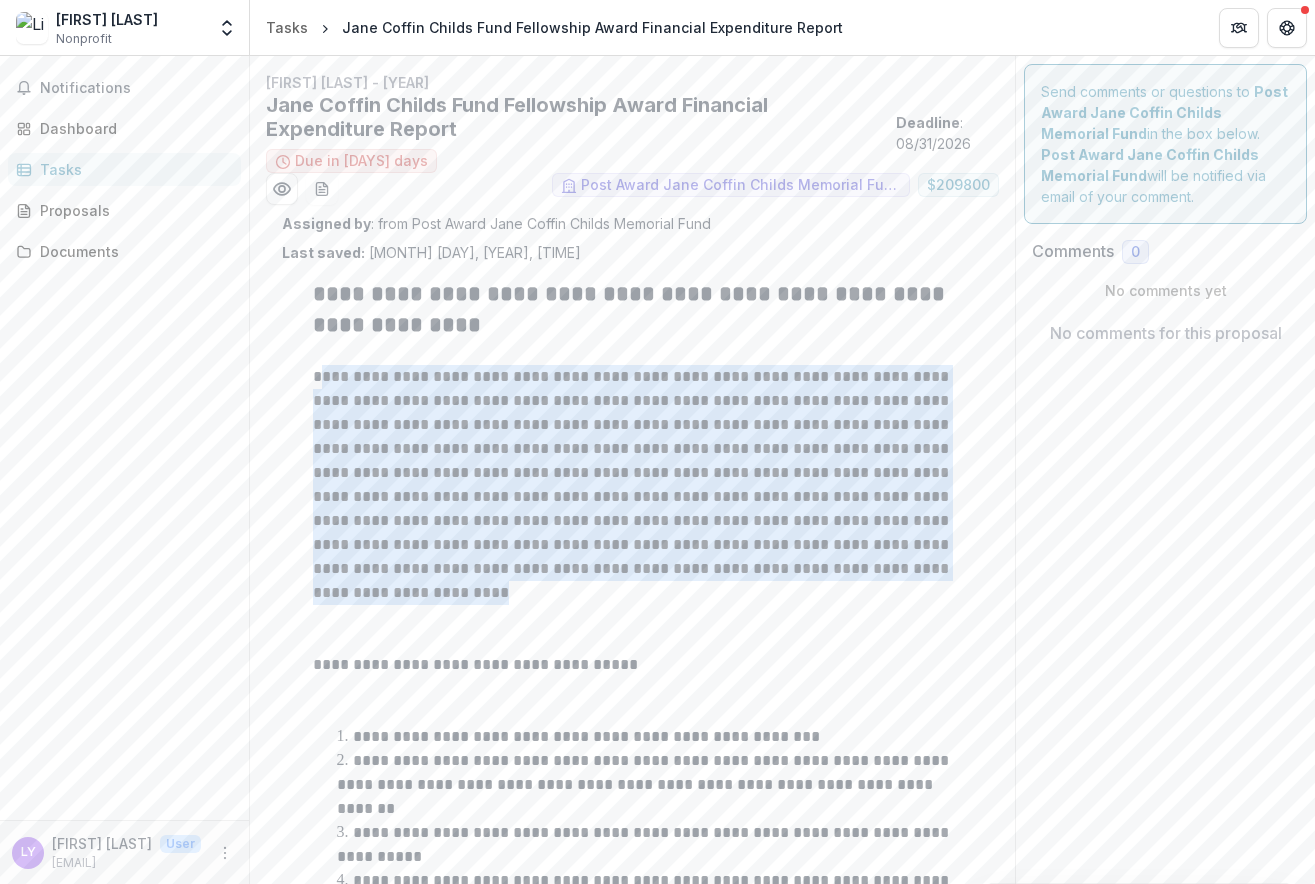 click on "Tasks" at bounding box center [132, 169] 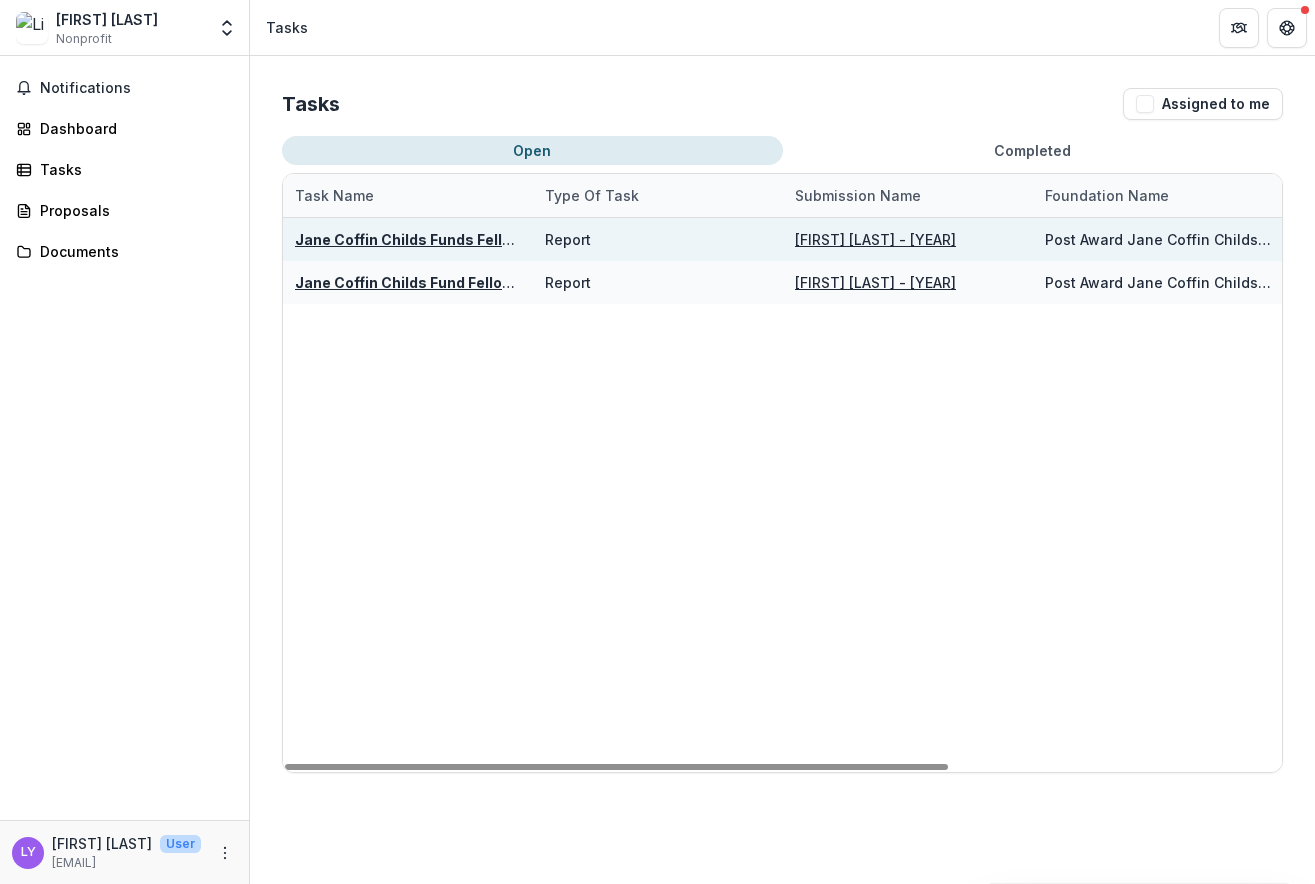 click on "Jane Coffin Childs Funds Fellow’s Annual Progress Report" at bounding box center [503, 239] 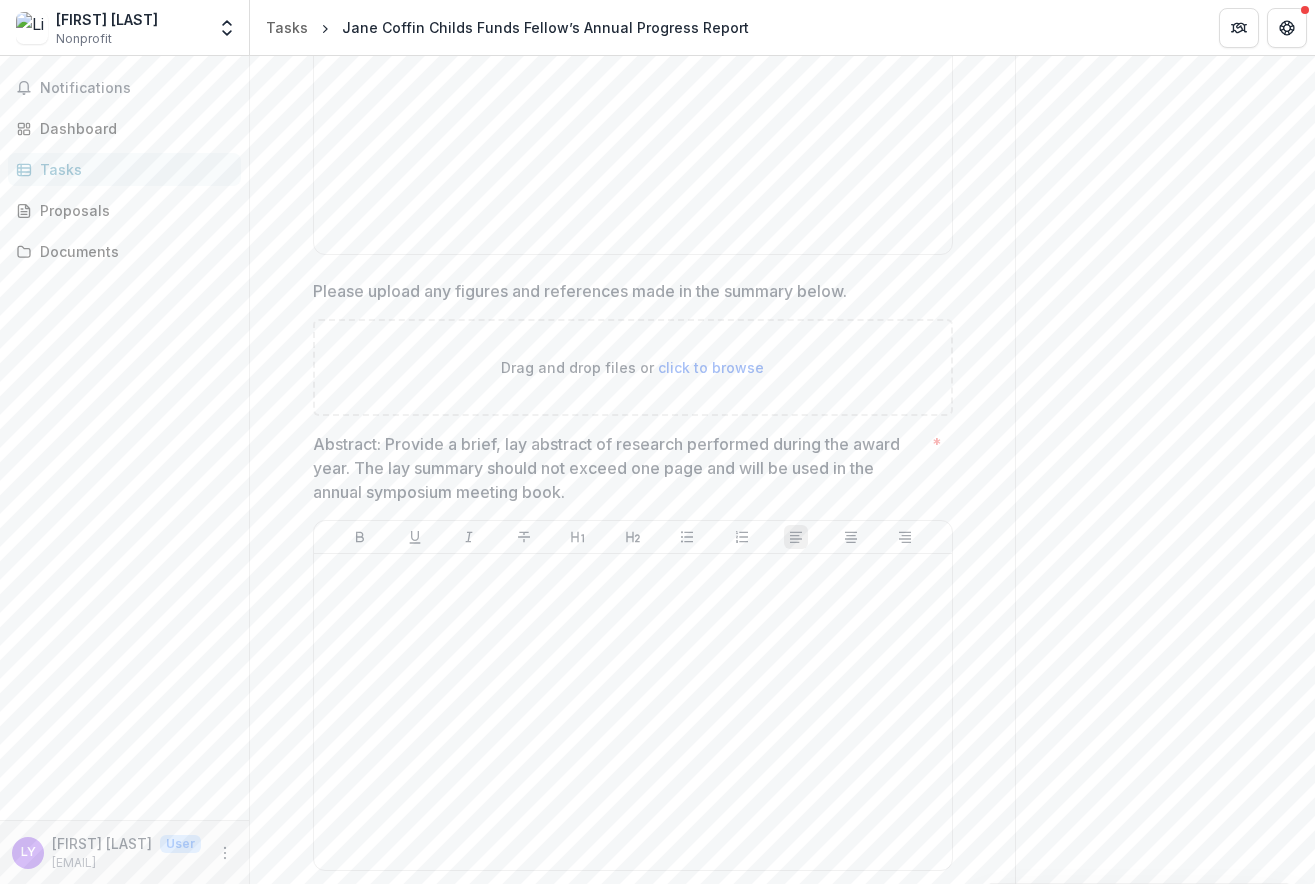 scroll, scrollTop: 1085, scrollLeft: 0, axis: vertical 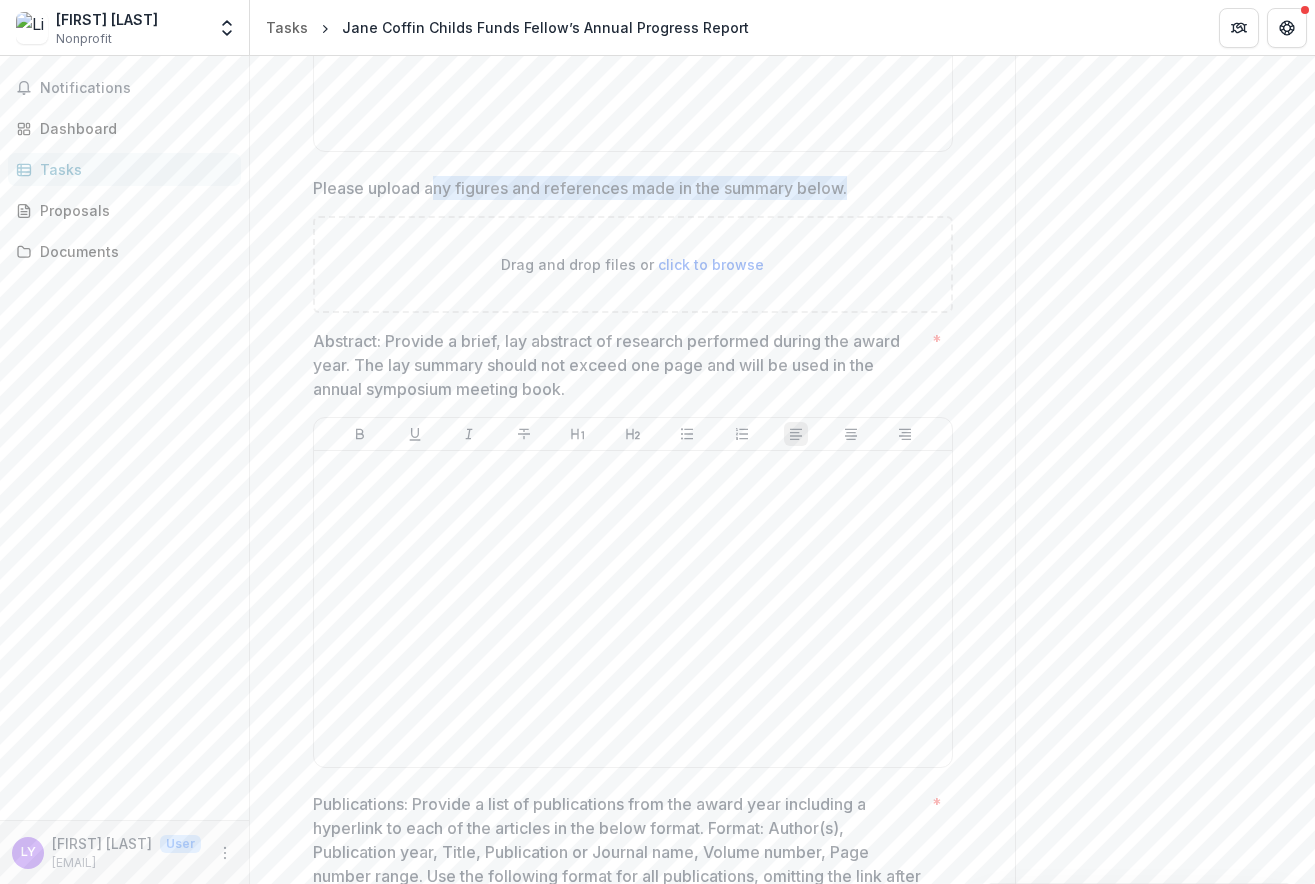 drag, startPoint x: 434, startPoint y: 181, endPoint x: 927, endPoint y: 185, distance: 493.01624 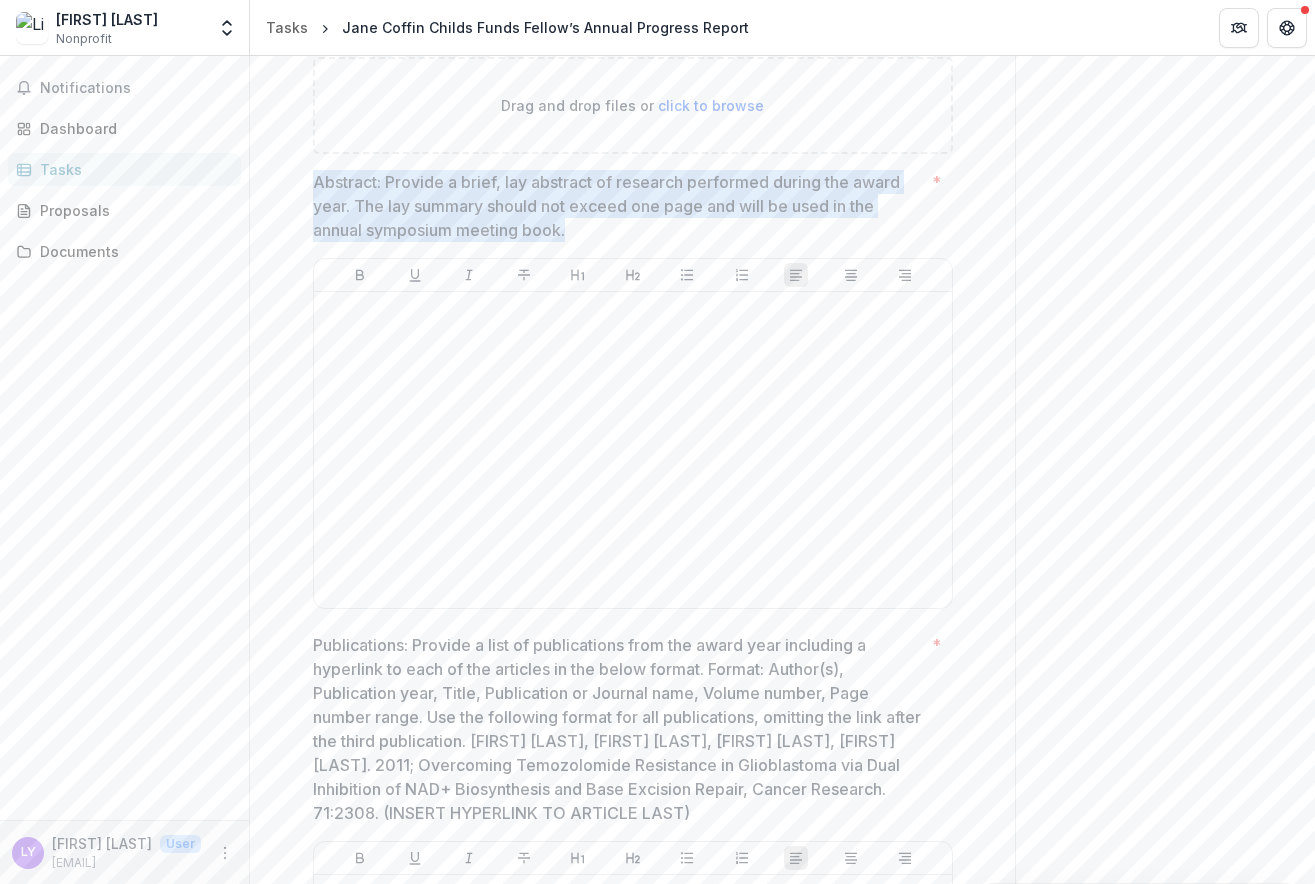 drag, startPoint x: 453, startPoint y: 203, endPoint x: 665, endPoint y: 238, distance: 214.86972 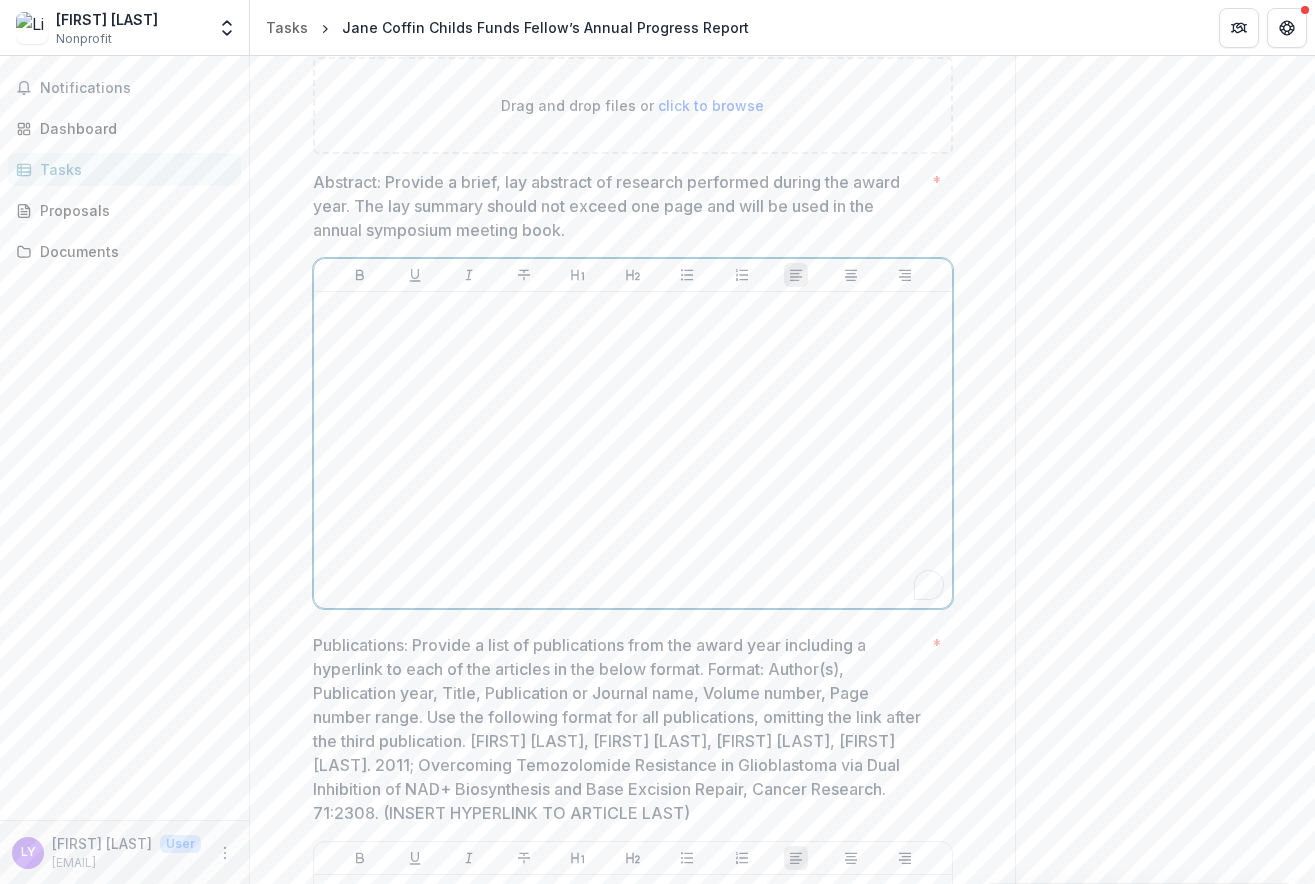 scroll, scrollTop: 1573, scrollLeft: 0, axis: vertical 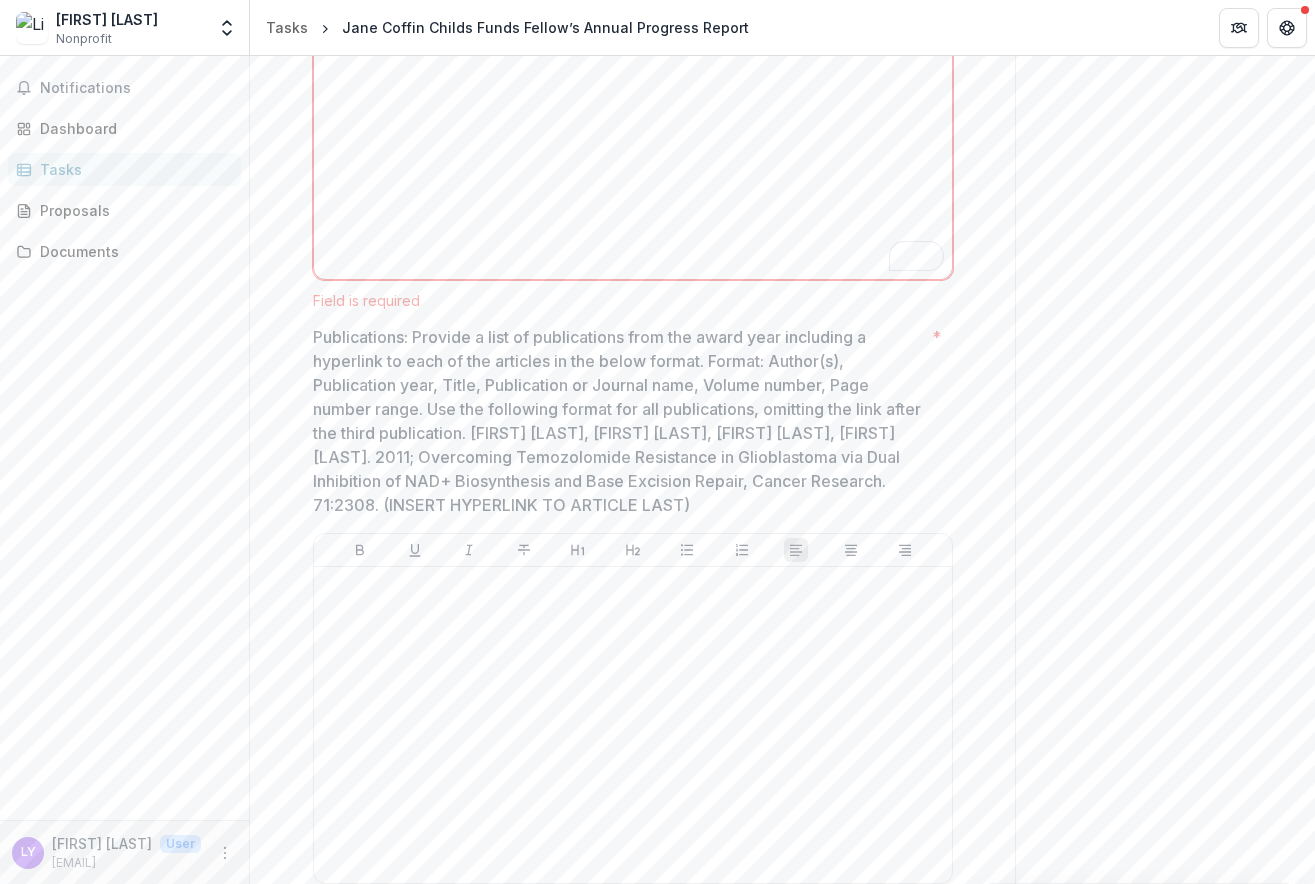 drag, startPoint x: 314, startPoint y: 316, endPoint x: 730, endPoint y: 414, distance: 427.38742 